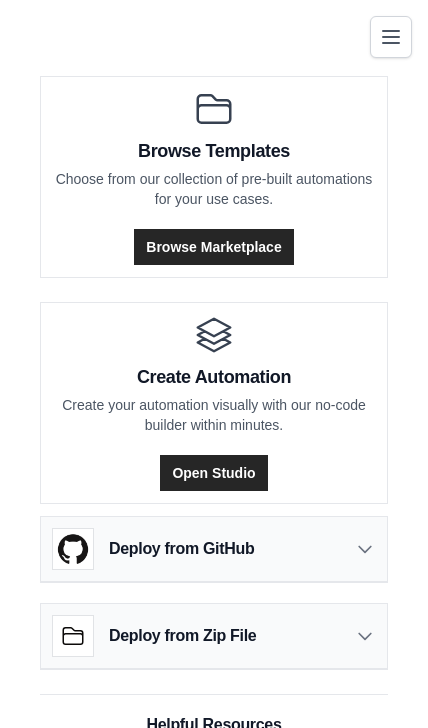 scroll, scrollTop: 17, scrollLeft: 0, axis: vertical 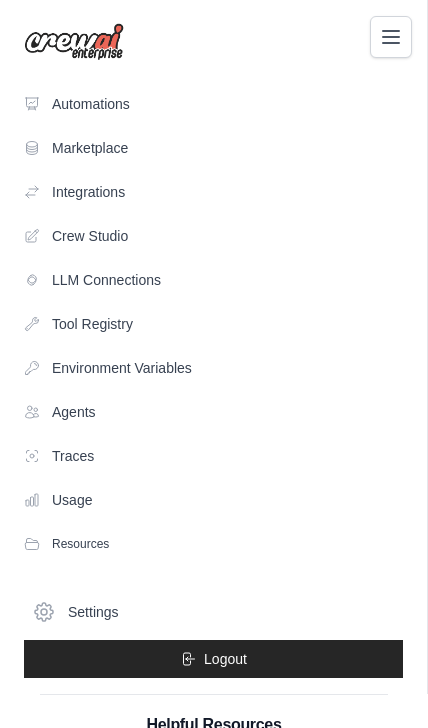 click on "Settings" at bounding box center [213, 612] 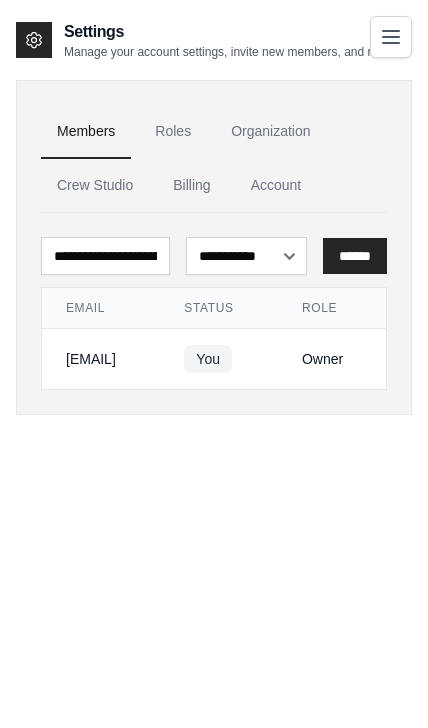 scroll, scrollTop: 2, scrollLeft: 0, axis: vertical 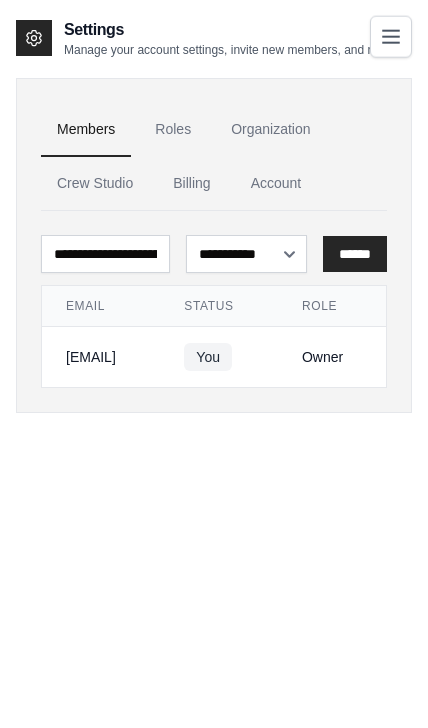 click on "Roles" at bounding box center (173, 130) 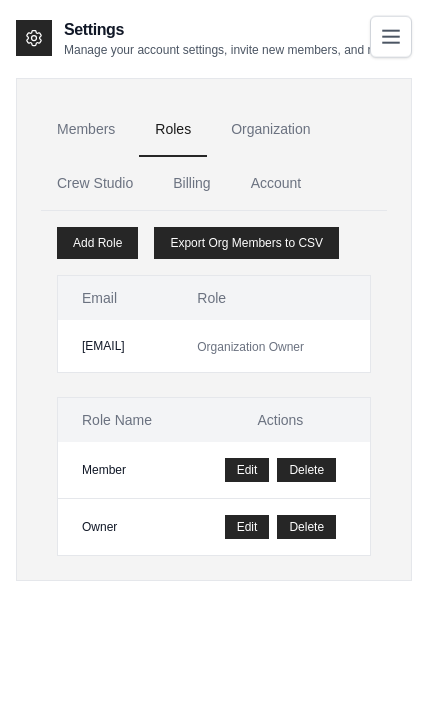 scroll, scrollTop: 0, scrollLeft: 0, axis: both 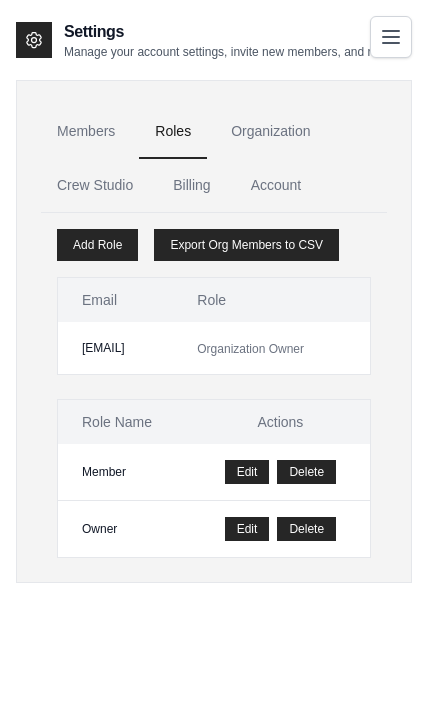 click on "Organization" at bounding box center [270, 132] 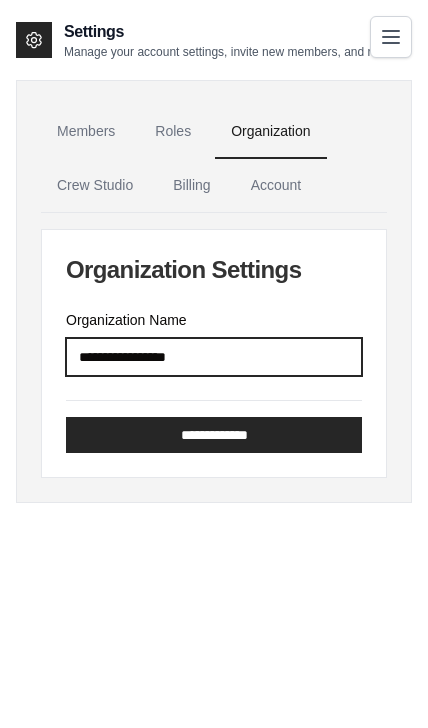click on "Organization Name" at bounding box center [214, 357] 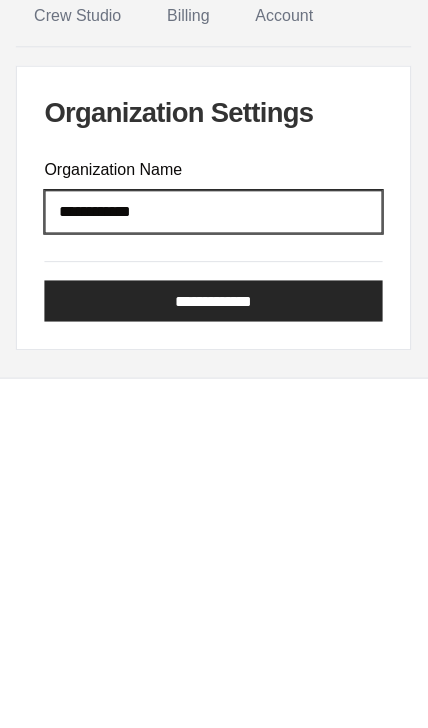 type on "**********" 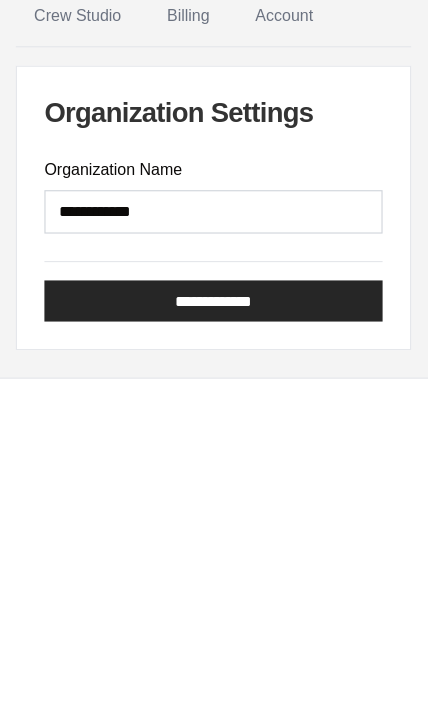 click on "**********" at bounding box center (214, 433) 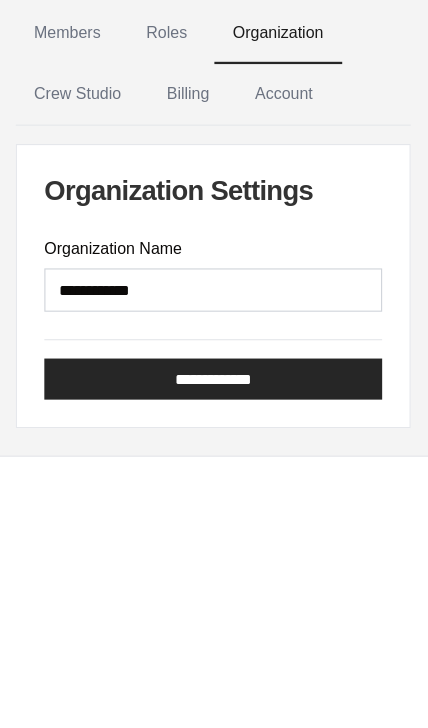 scroll, scrollTop: 0, scrollLeft: 0, axis: both 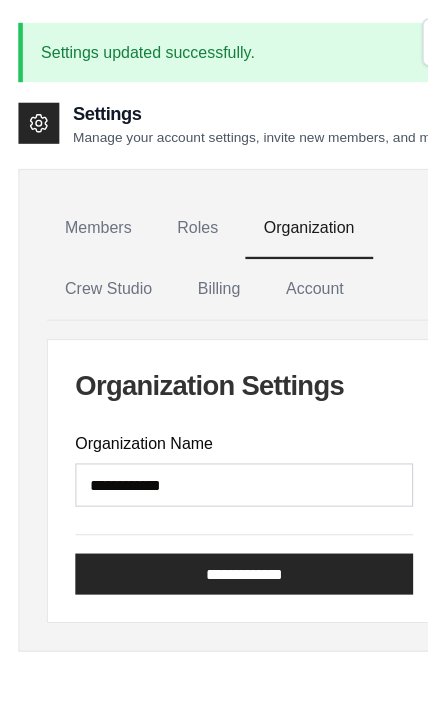 click on "Crew Studio" at bounding box center (95, 254) 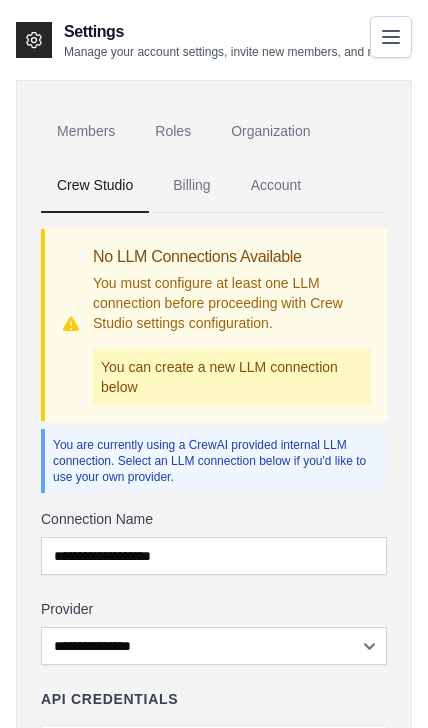 scroll, scrollTop: 0, scrollLeft: 0, axis: both 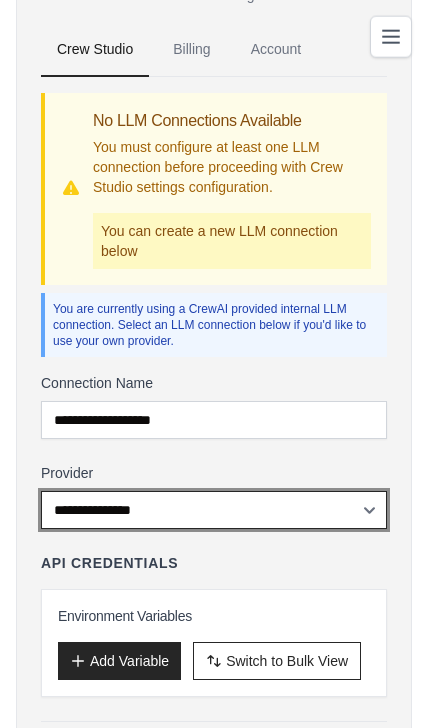 click on "**********" at bounding box center [214, 510] 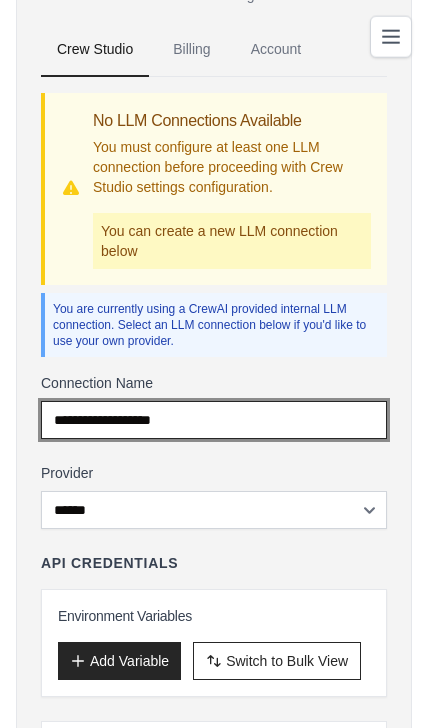 click on "Connection Name" at bounding box center (214, 420) 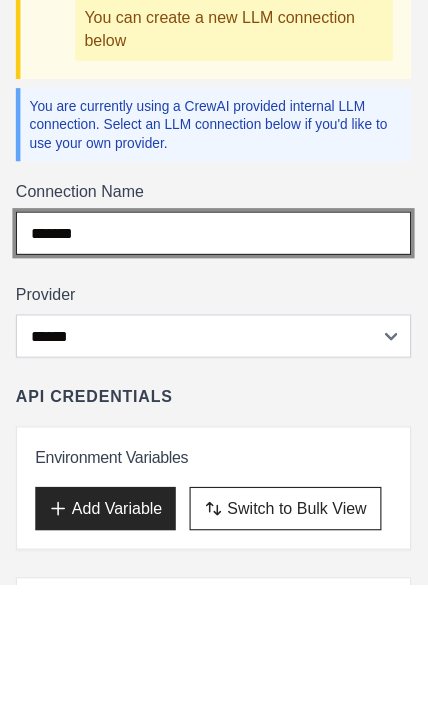 type on "*******" 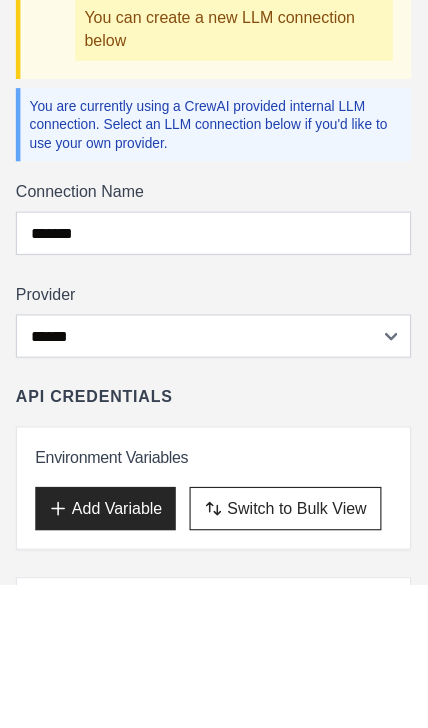 click on "Provider" at bounding box center [214, 473] 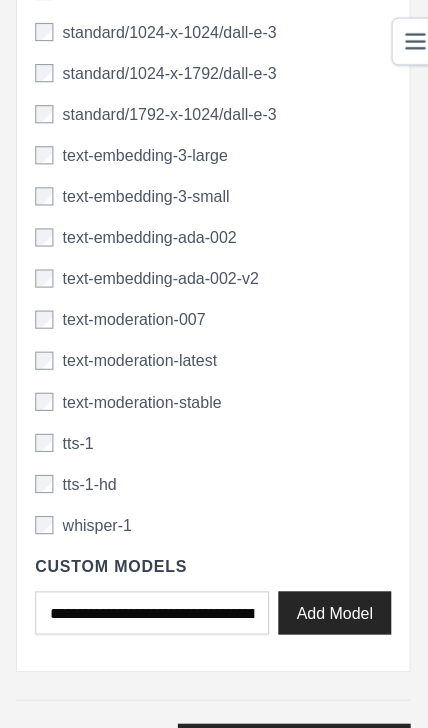 scroll, scrollTop: 4634, scrollLeft: 0, axis: vertical 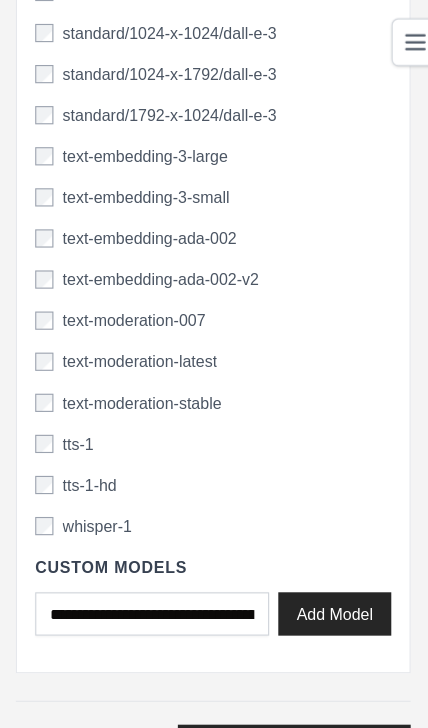 click on "Create LLM Connection" at bounding box center (285, 653) 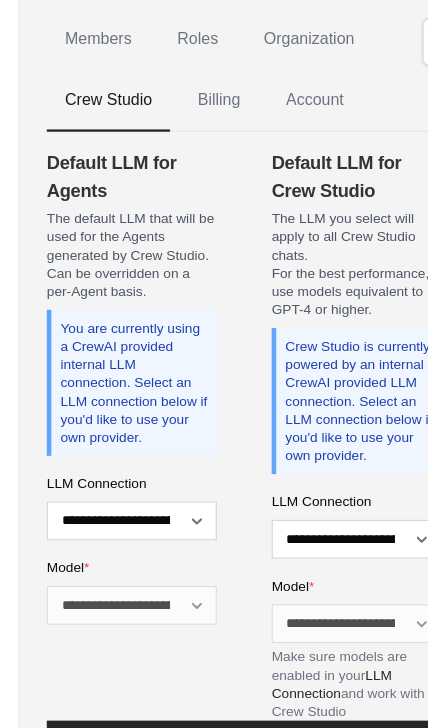 scroll, scrollTop: 166, scrollLeft: 0, axis: vertical 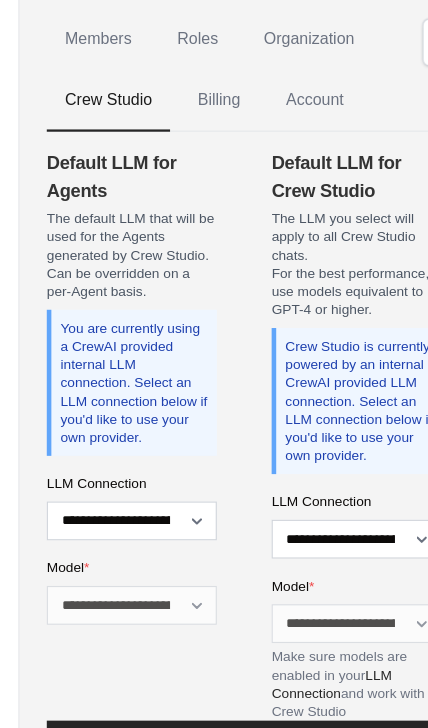 click on "Billing" at bounding box center [191, 88] 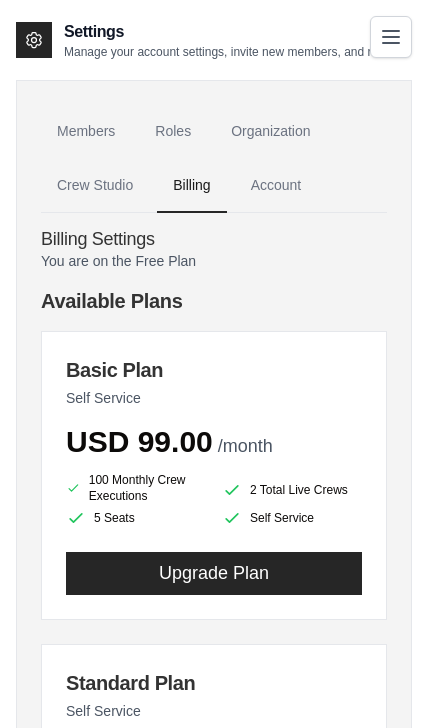 scroll, scrollTop: 0, scrollLeft: 0, axis: both 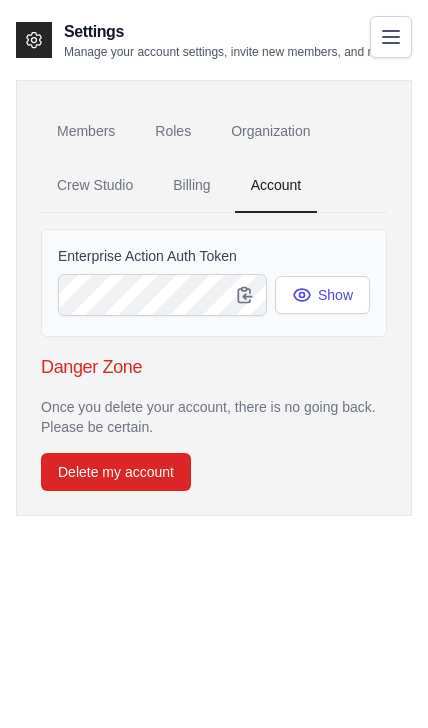 click on "Show" at bounding box center (322, 295) 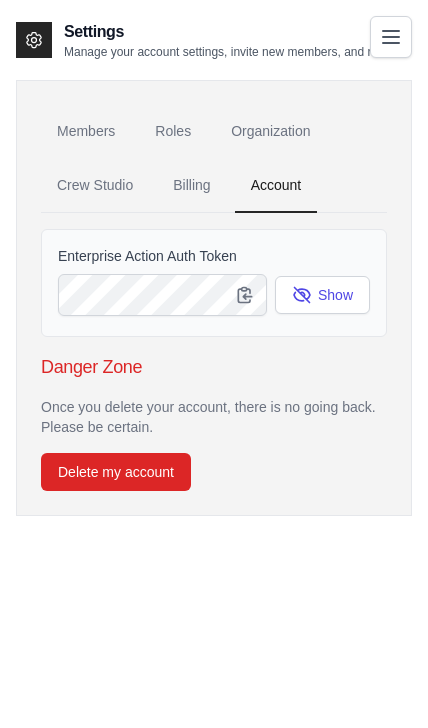 click on "Billing" at bounding box center (191, 186) 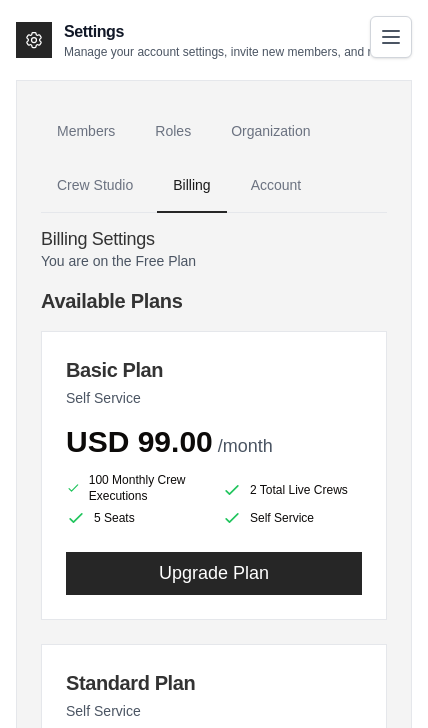 click on "Billing" at bounding box center [191, 186] 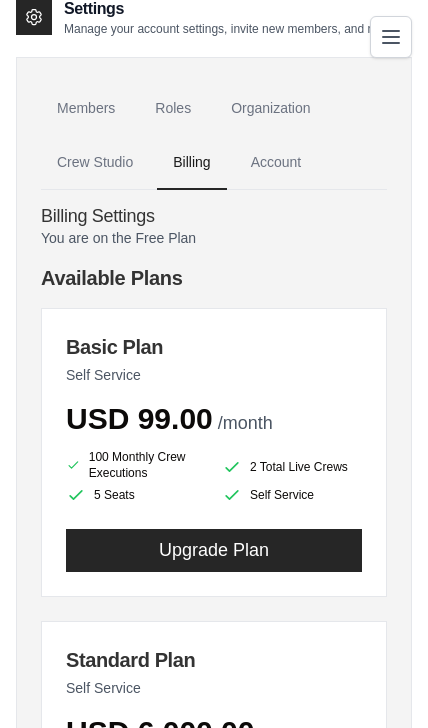 scroll, scrollTop: 0, scrollLeft: 0, axis: both 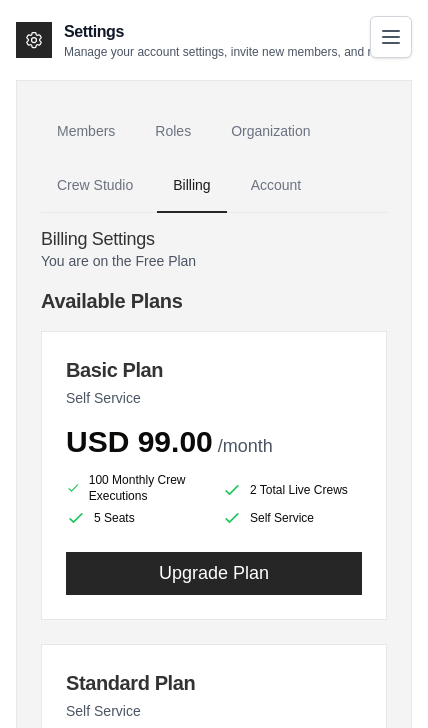 click at bounding box center [391, 37] 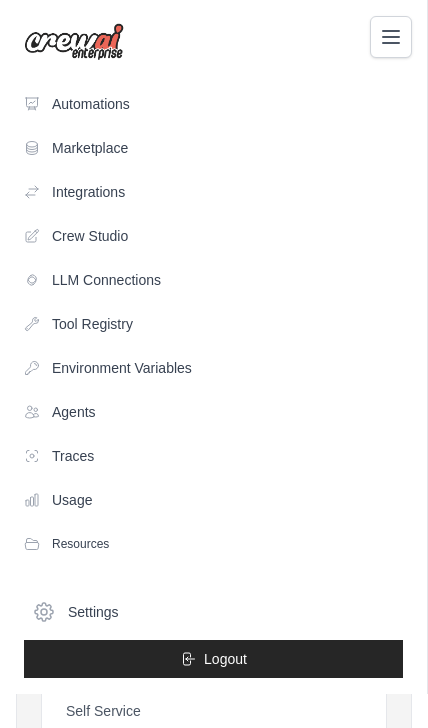 click at bounding box center (74, 42) 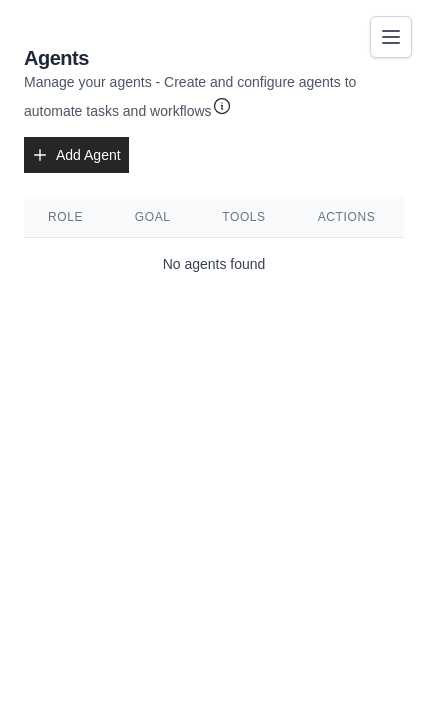 click on "Add Agent" at bounding box center [76, 155] 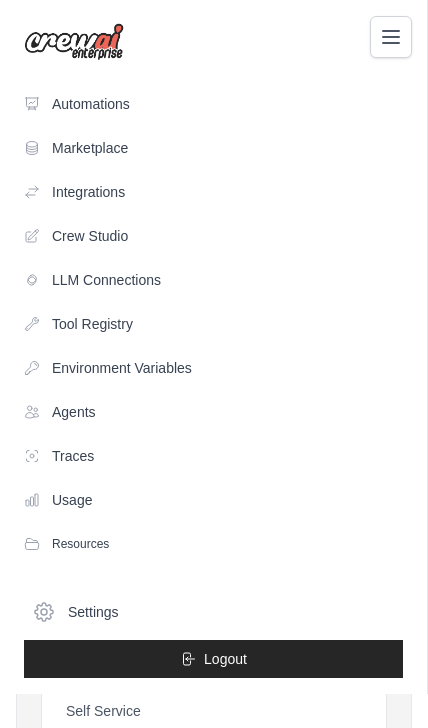 click on "Crew Studio" at bounding box center (213, 236) 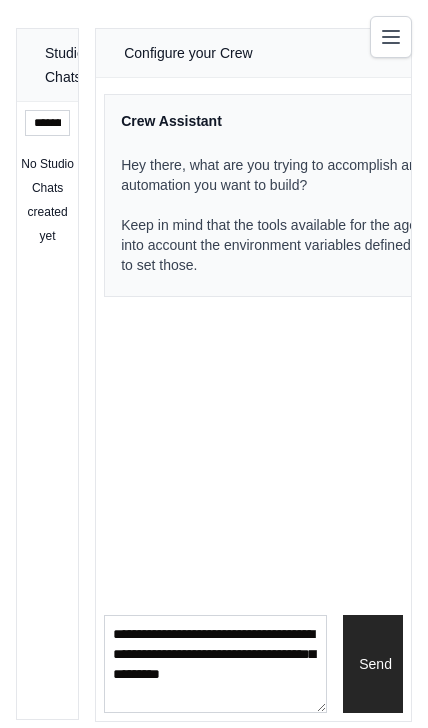 click 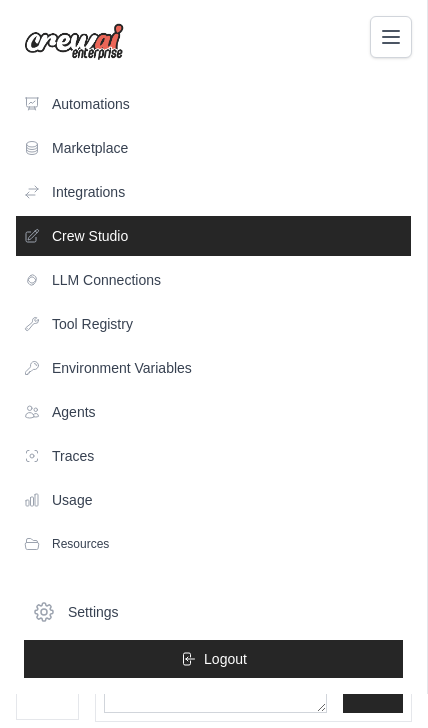 click on "LLM Connections" at bounding box center (213, 280) 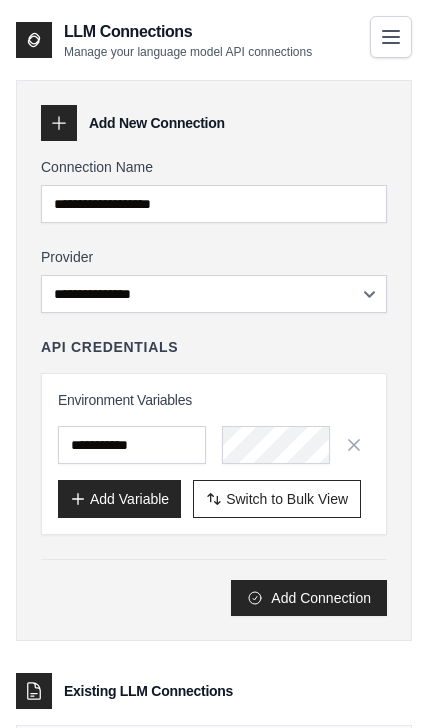 click 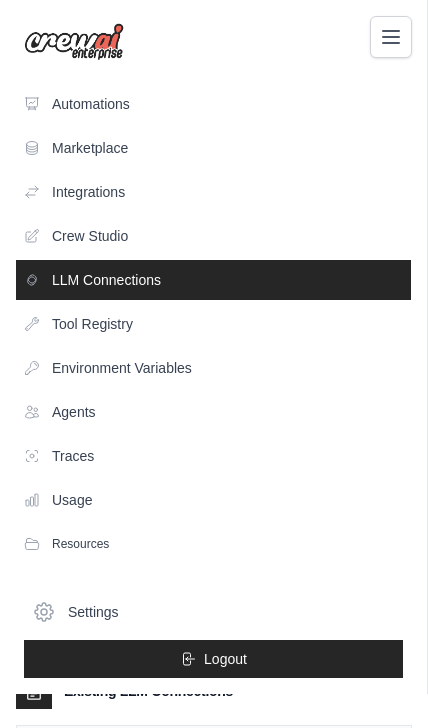 click on "Tool Registry" at bounding box center [213, 324] 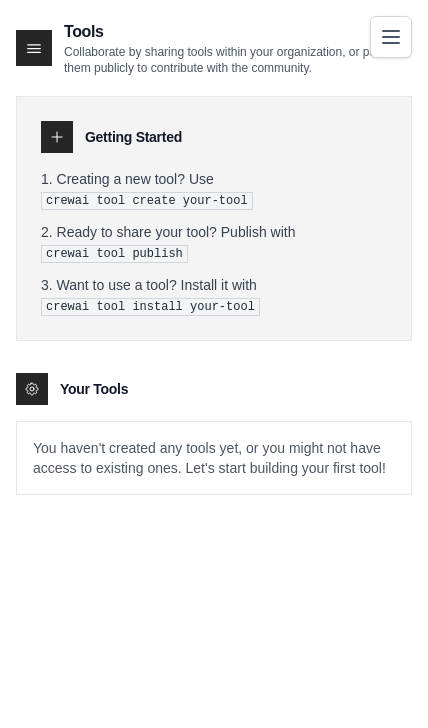 click 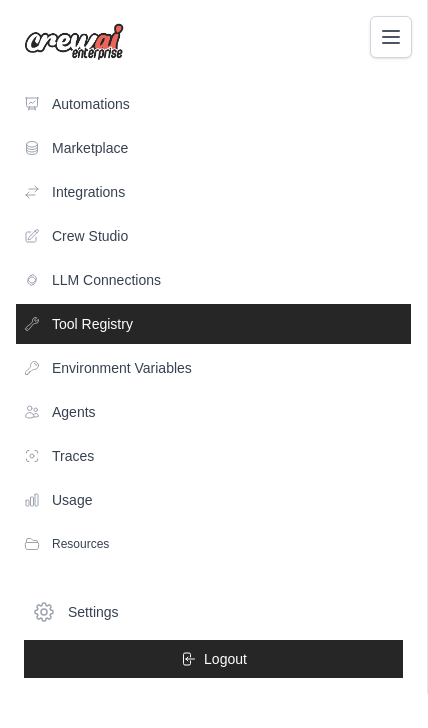 click on "Marketplace" at bounding box center [213, 148] 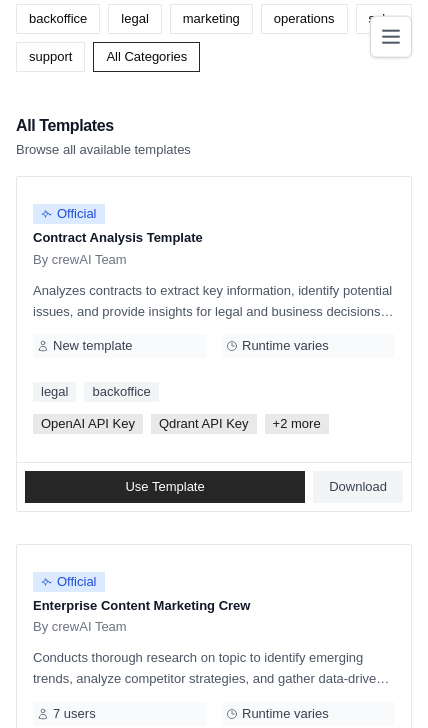 scroll, scrollTop: 185, scrollLeft: 0, axis: vertical 